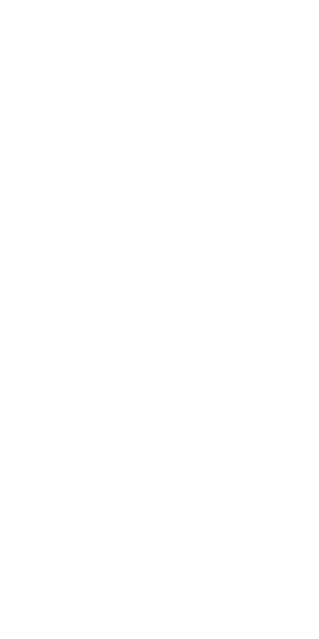 scroll, scrollTop: 0, scrollLeft: 0, axis: both 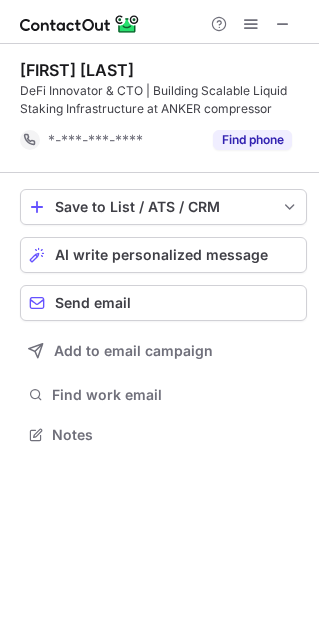 click on "[FIRST] [LAST]" at bounding box center [77, 70] 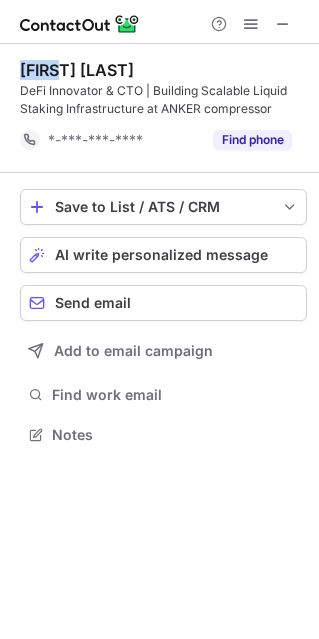 copy on "[FIRST]" 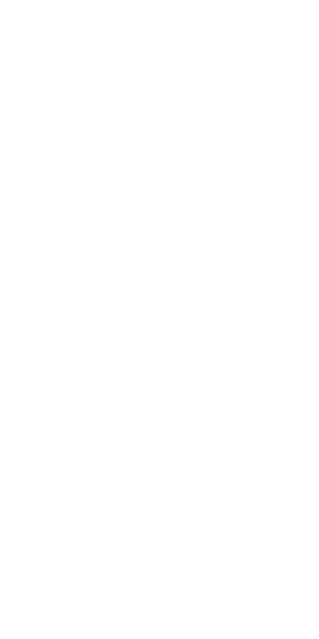 scroll, scrollTop: 0, scrollLeft: 0, axis: both 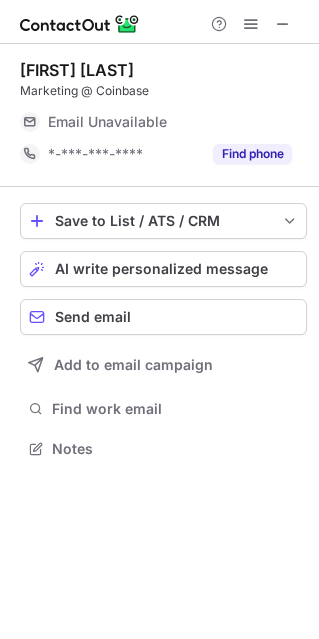 click on "Natalie T." at bounding box center (77, 70) 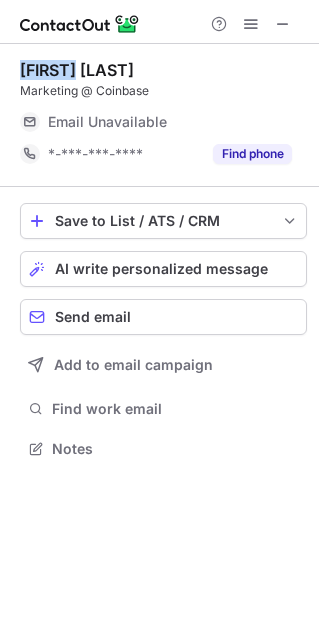 copy on "Natalie" 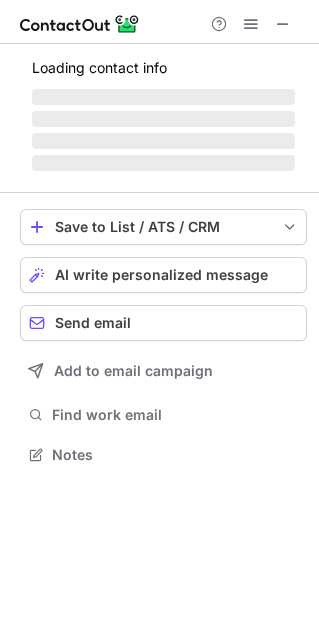 scroll, scrollTop: 442, scrollLeft: 318, axis: both 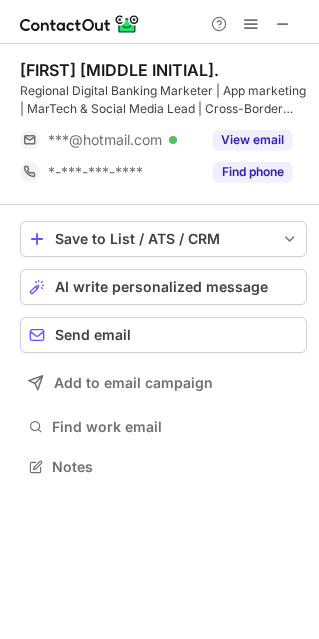 click on "Regional Digital Banking Marketer | App marketing | MarTech & Social Media Lead | Cross-Border Payments |Travel & Hospitality Tech | Media Broadcaster | Telecommunications" at bounding box center [163, 100] 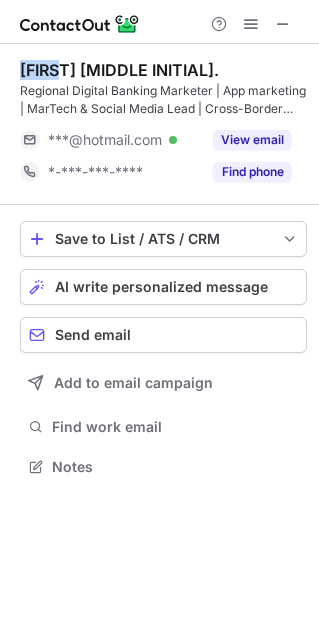 copy on "Ethel" 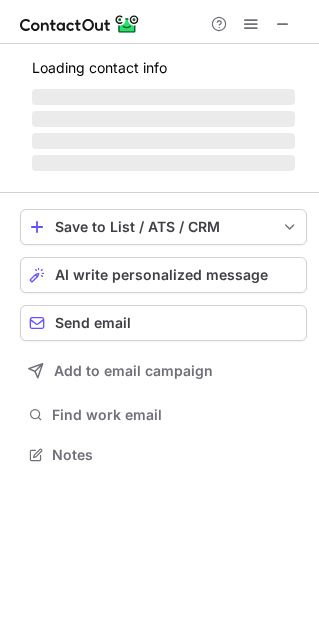 scroll, scrollTop: 434, scrollLeft: 318, axis: both 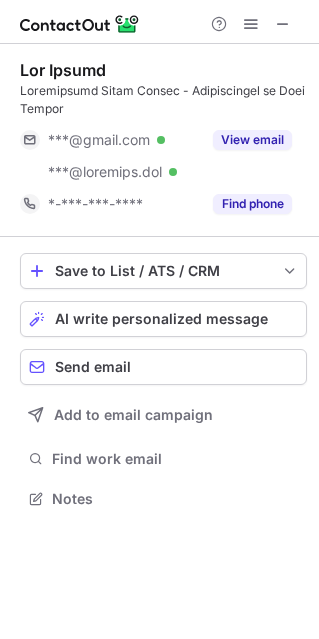 click on "Lor Ipsumd" at bounding box center [63, 70] 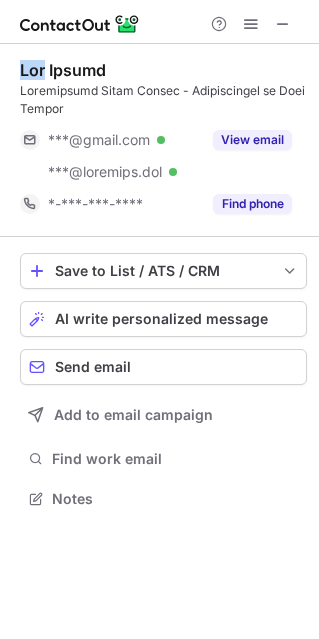 drag, startPoint x: 22, startPoint y: 68, endPoint x: 14, endPoint y: 80, distance: 14.422205 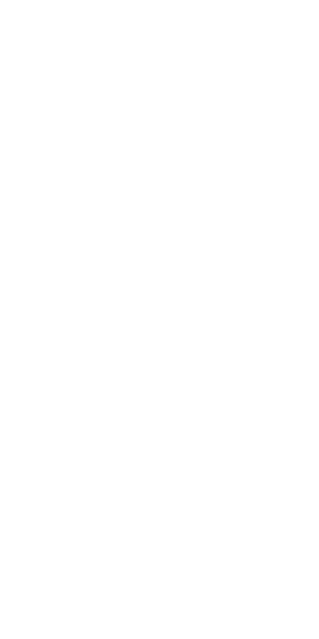 scroll, scrollTop: 0, scrollLeft: 0, axis: both 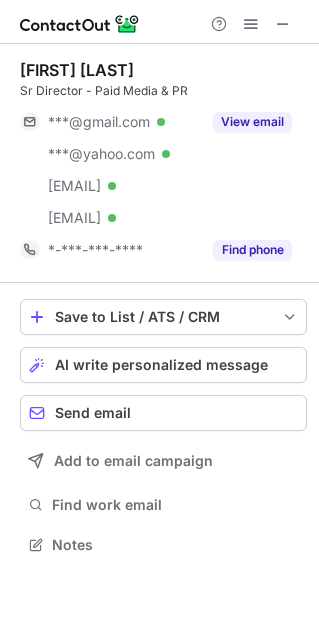 click on "Sydney Hamilton" at bounding box center (77, 70) 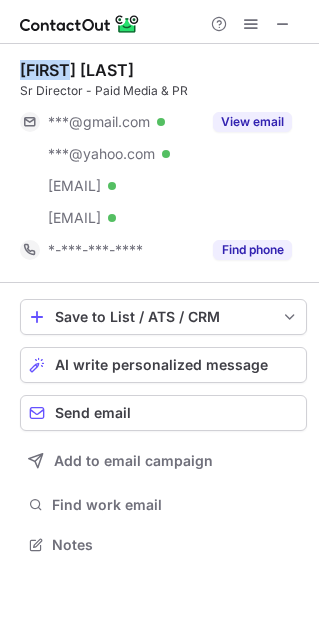 click on "Sydney Hamilton" at bounding box center [77, 70] 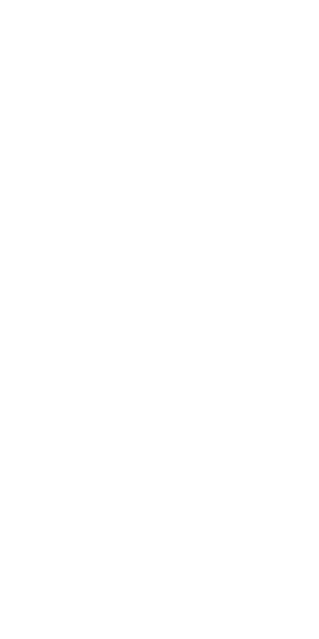 scroll, scrollTop: 0, scrollLeft: 0, axis: both 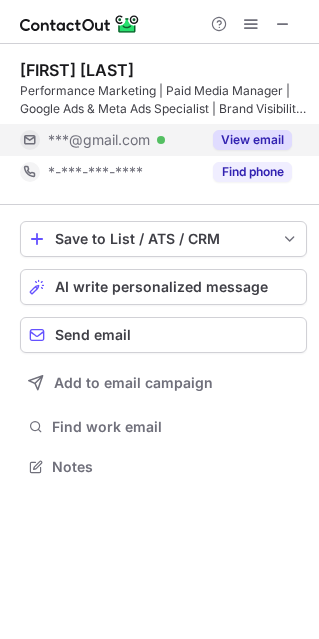 click on "***@gmail.com" at bounding box center (99, 140) 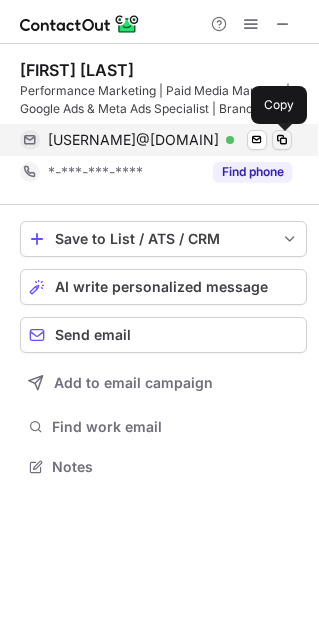 click at bounding box center (282, 140) 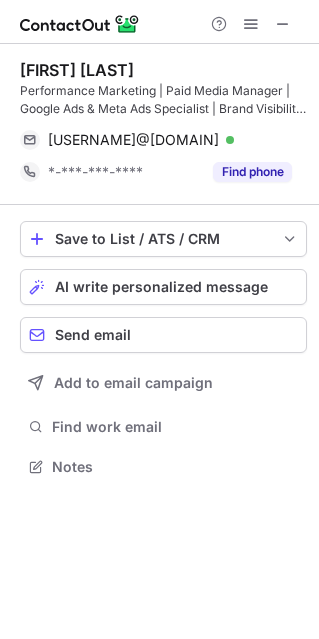 click on "Vinita Sharma" at bounding box center (77, 70) 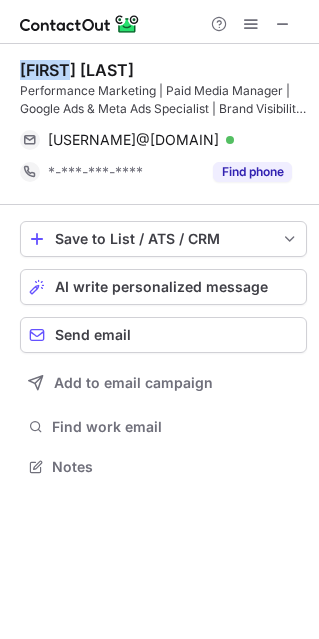 click on "Vinita Sharma" at bounding box center (77, 70) 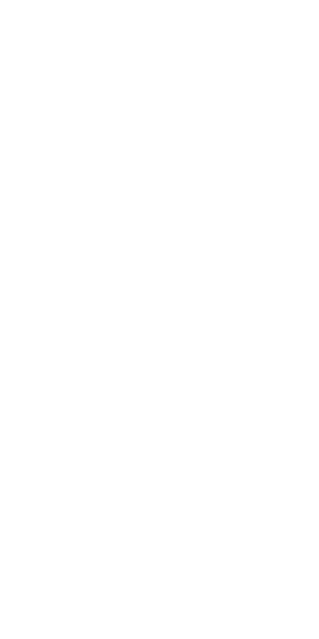 scroll, scrollTop: 0, scrollLeft: 0, axis: both 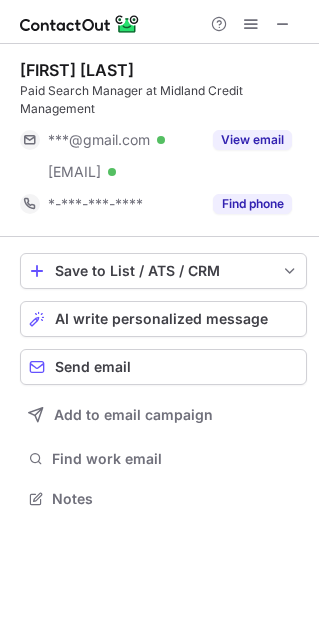 click on "Jack Sarles" at bounding box center (77, 70) 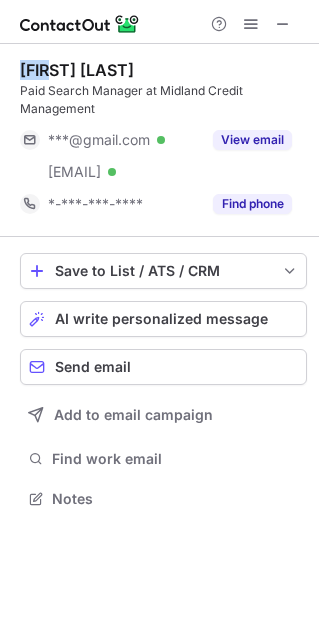 click on "Jack Sarles" at bounding box center (77, 70) 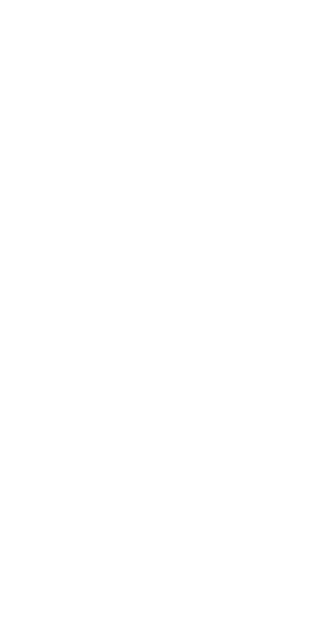 scroll, scrollTop: 0, scrollLeft: 0, axis: both 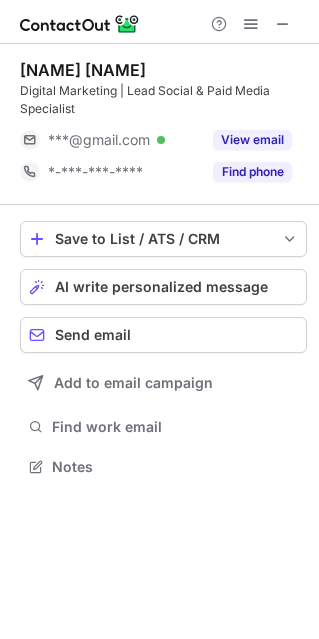 click on "[NAME] [NAME] Digital Marketing | Lead Social & Paid Media Specialist" at bounding box center (163, 89) 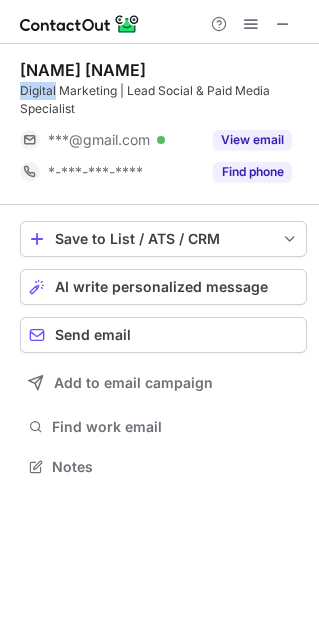 click on "Abdulaziz Aldawood Digital Marketing | Lead Social & Paid Media Specialist" at bounding box center [163, 89] 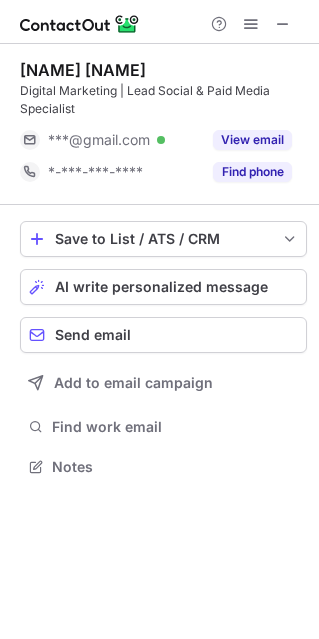 click on "Abdulaziz Aldawood" at bounding box center [83, 70] 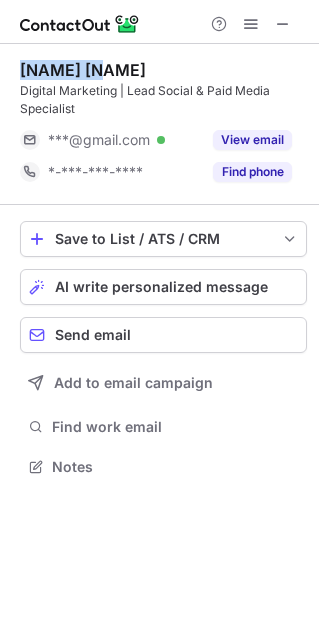 click on "Abdulaziz Aldawood" at bounding box center [83, 70] 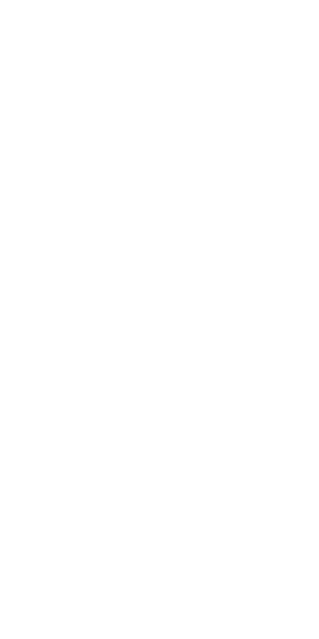 scroll, scrollTop: 0, scrollLeft: 0, axis: both 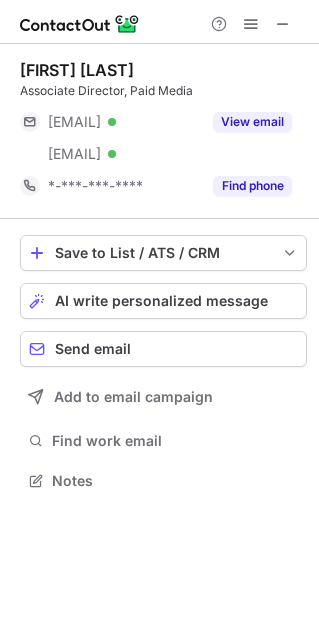 click on "[FIRST] [LAST]" at bounding box center (77, 70) 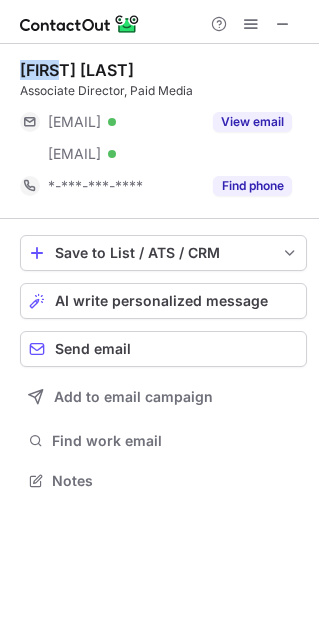 drag, startPoint x: 51, startPoint y: 65, endPoint x: 1, endPoint y: 108, distance: 65.946945 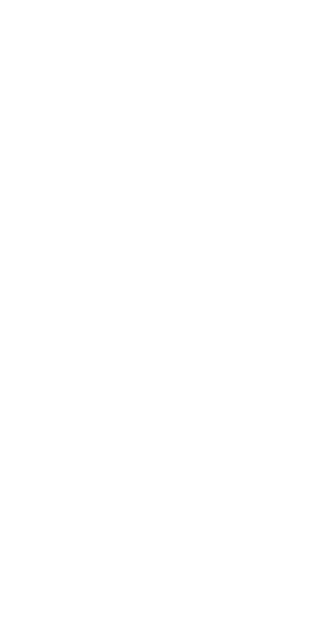 scroll, scrollTop: 0, scrollLeft: 0, axis: both 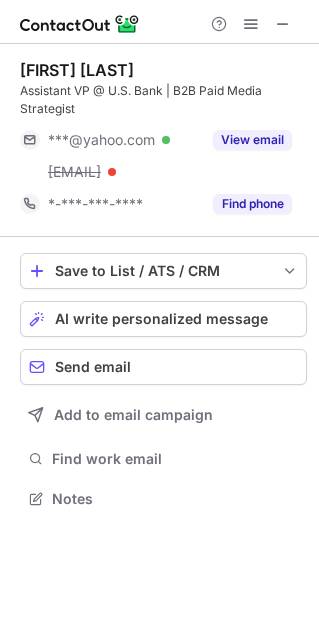 click on "Kelly H. Assistant VP @ U.S. Bank | B2B Paid Media Strategist ***@yahoo.com Verified ***@usbank.com View email *-***-***-**** Find phone" at bounding box center (163, 140) 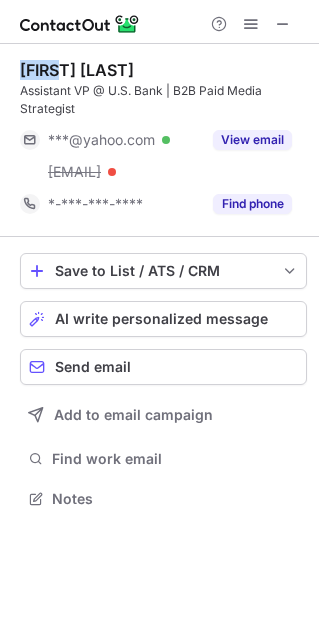click on "Kelly H." at bounding box center [77, 70] 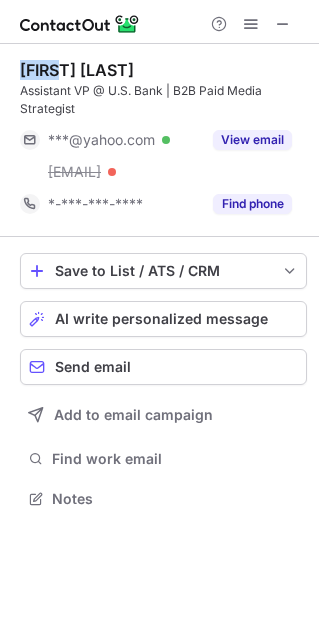copy on "Kelly" 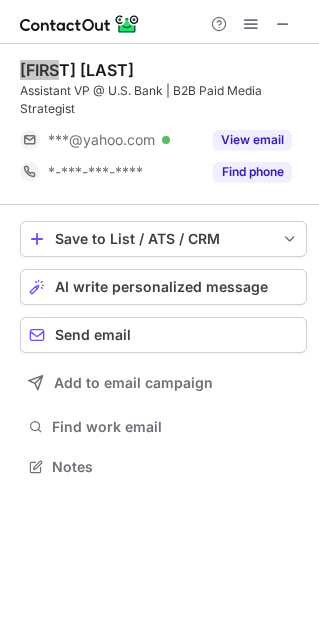 scroll, scrollTop: 452, scrollLeft: 318, axis: both 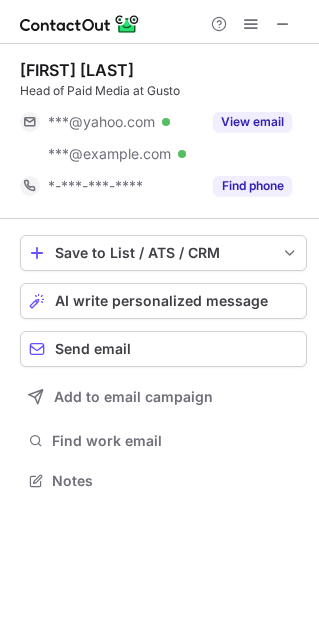 click on "[FIRST] [LAST]" at bounding box center [77, 70] 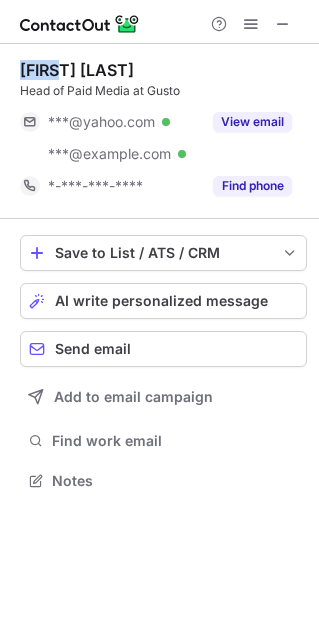 click on "[FIRST] [LAST]" at bounding box center (77, 70) 